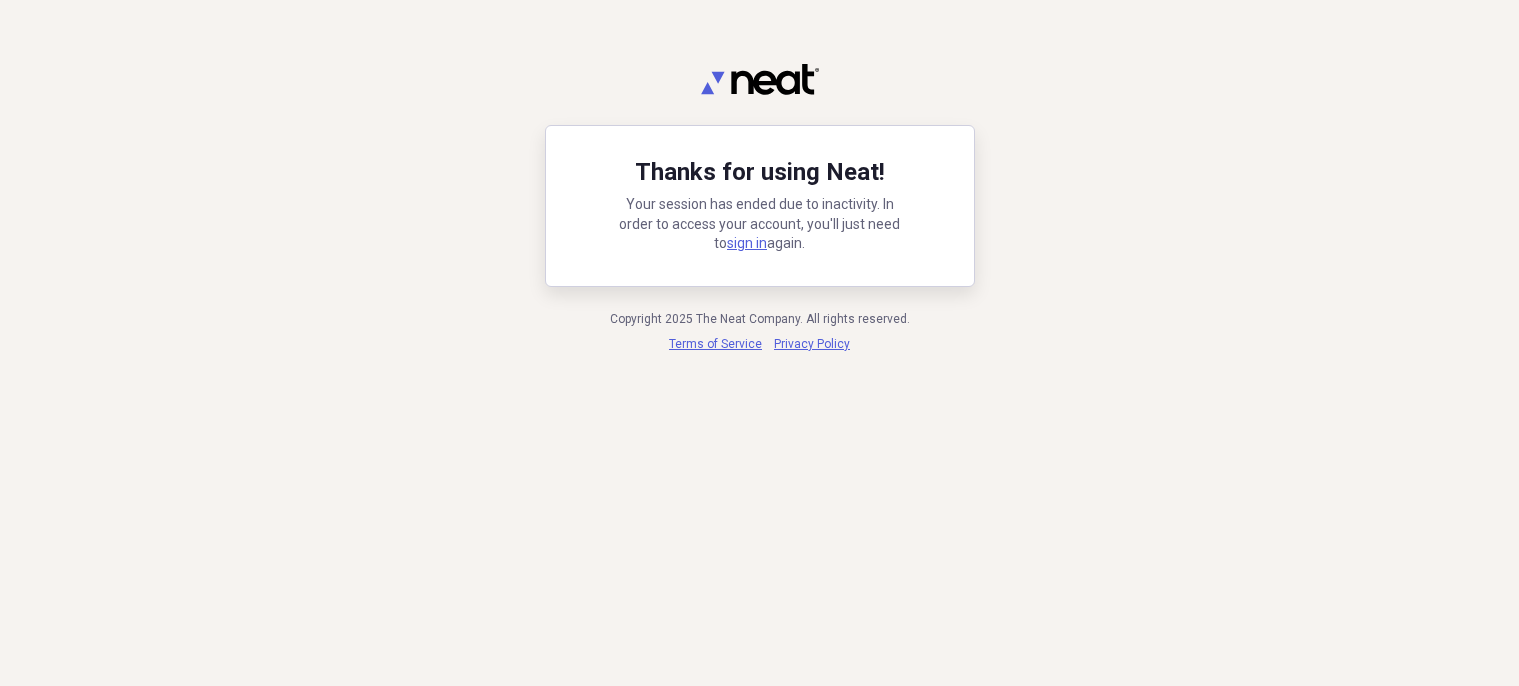 scroll, scrollTop: 0, scrollLeft: 0, axis: both 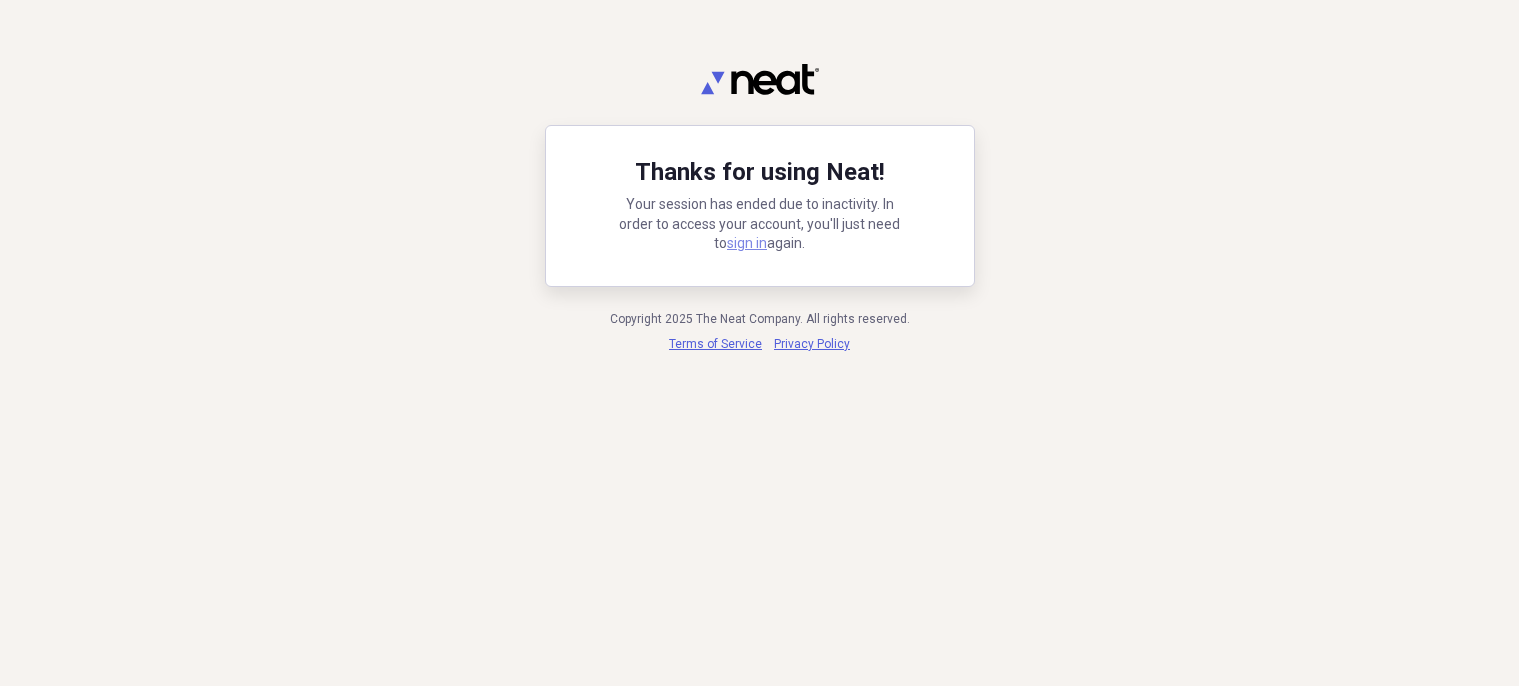 click on "sign in" at bounding box center (747, 243) 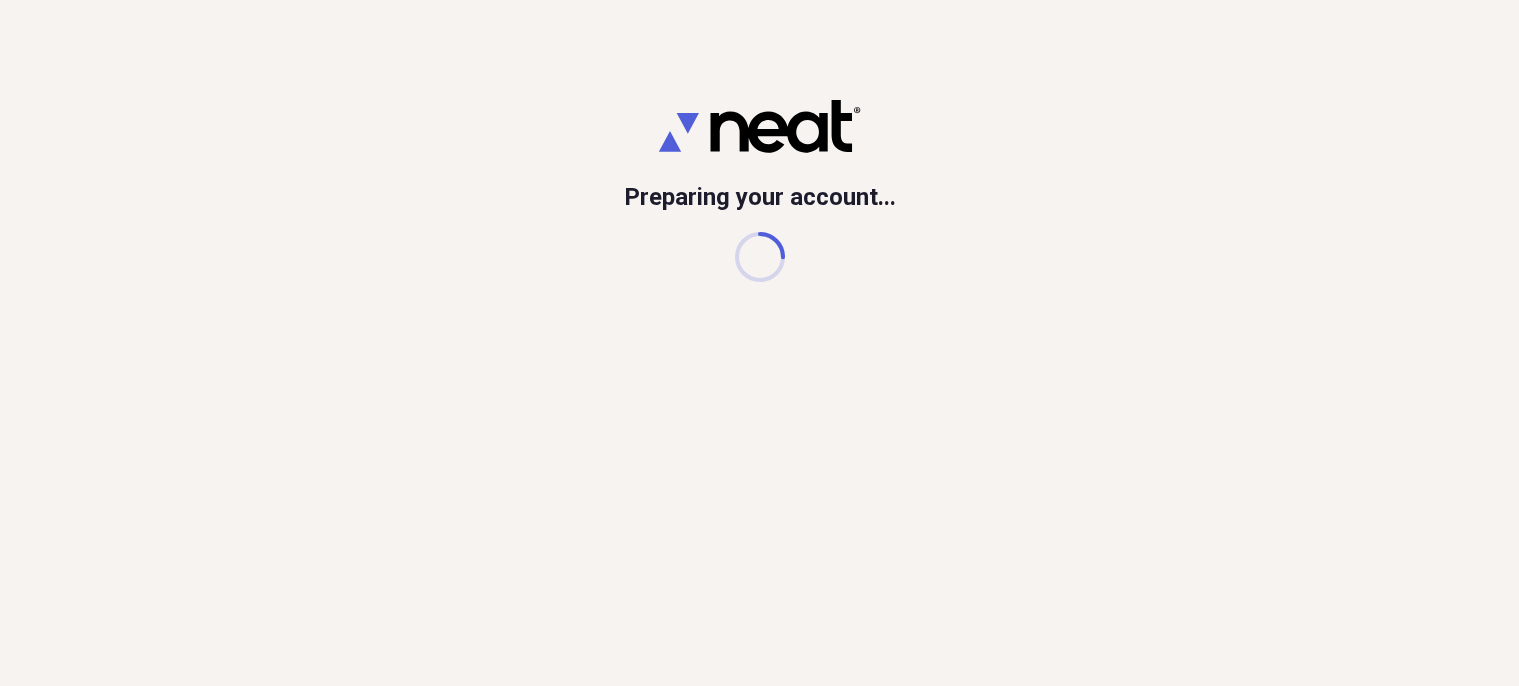 scroll, scrollTop: 0, scrollLeft: 0, axis: both 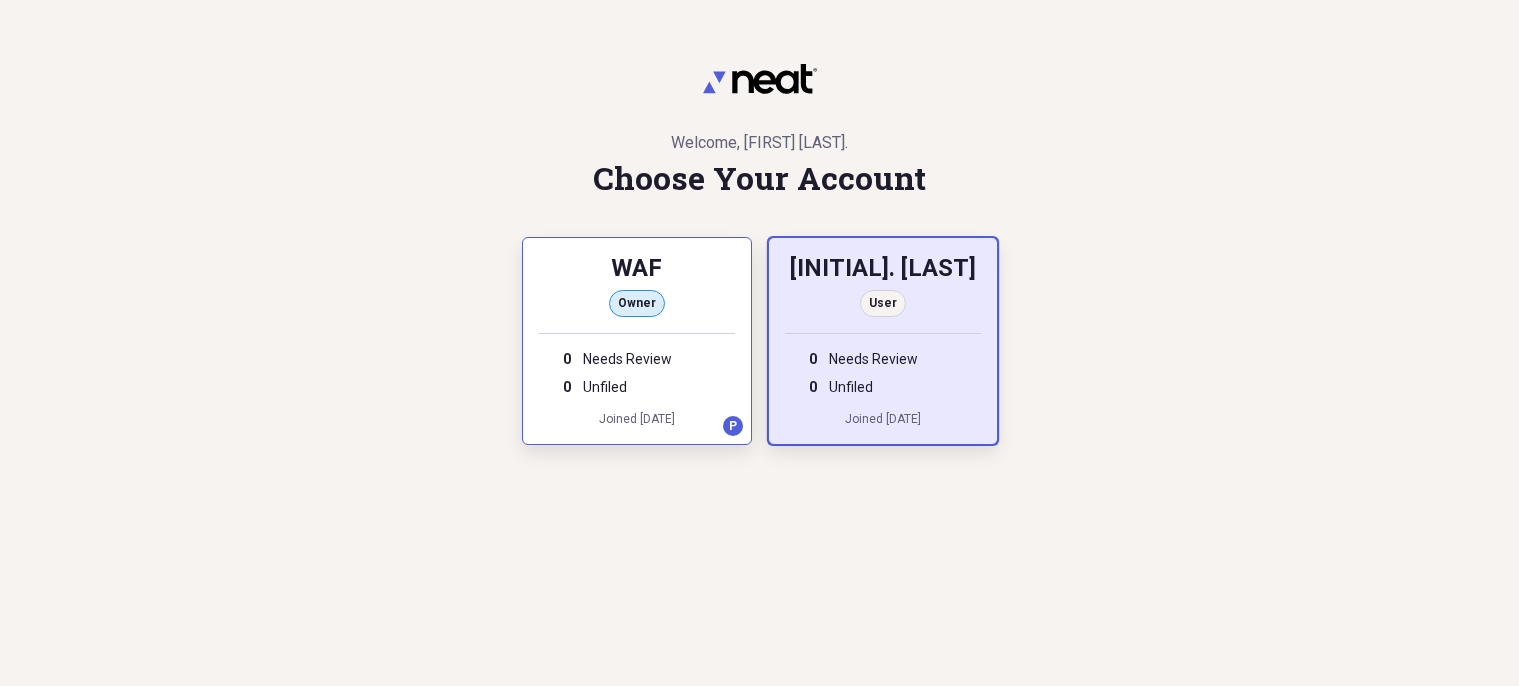click on "[FIRST] [LAST]" at bounding box center [883, 270] 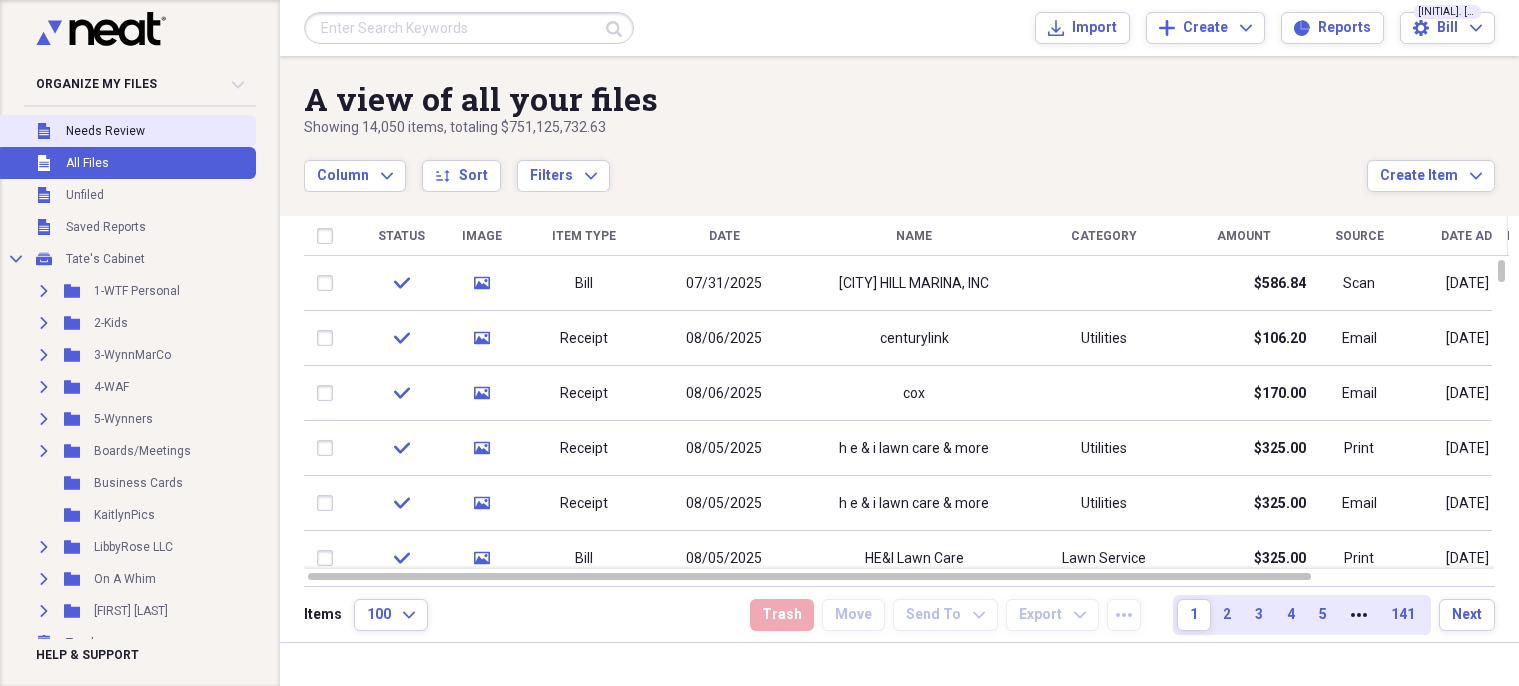 click on "Needs Review" at bounding box center (105, 131) 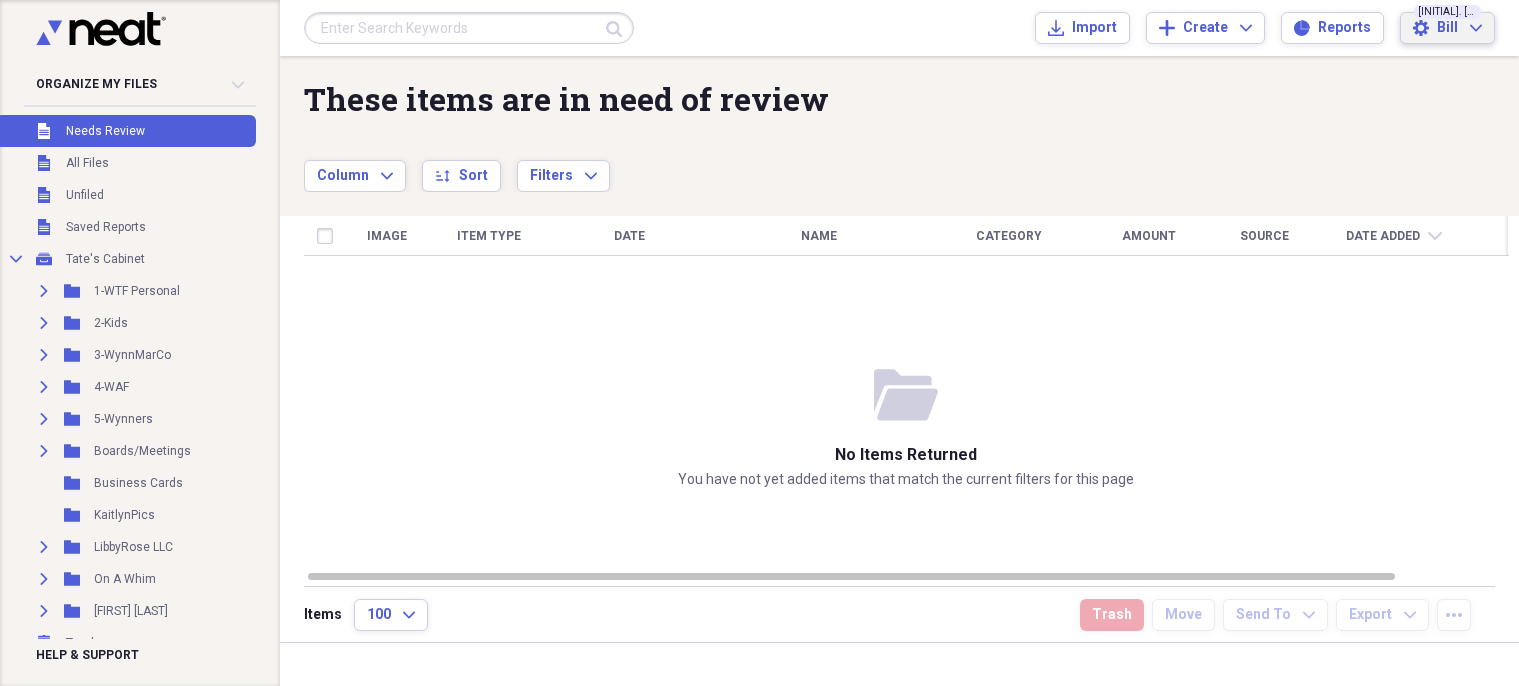 click on "Expand" 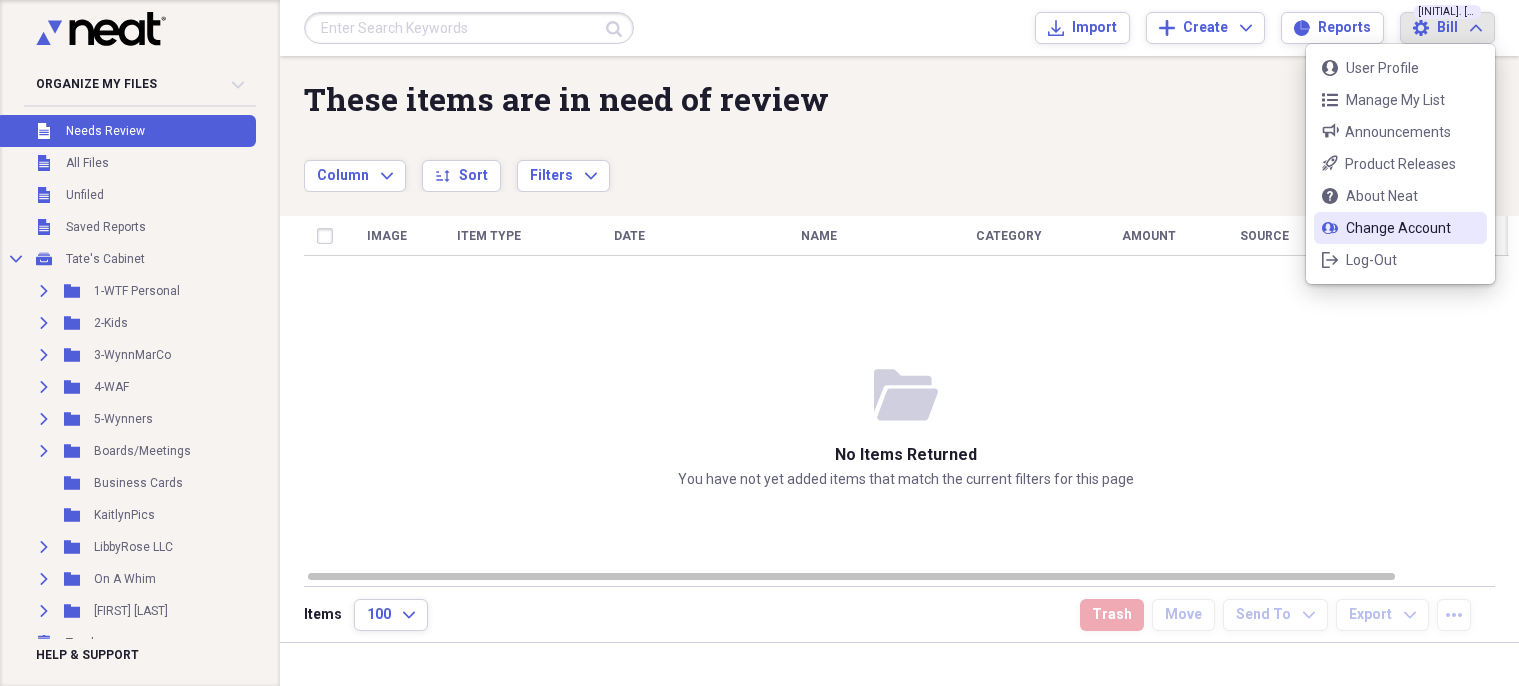 click on "Change Account" at bounding box center (1400, 228) 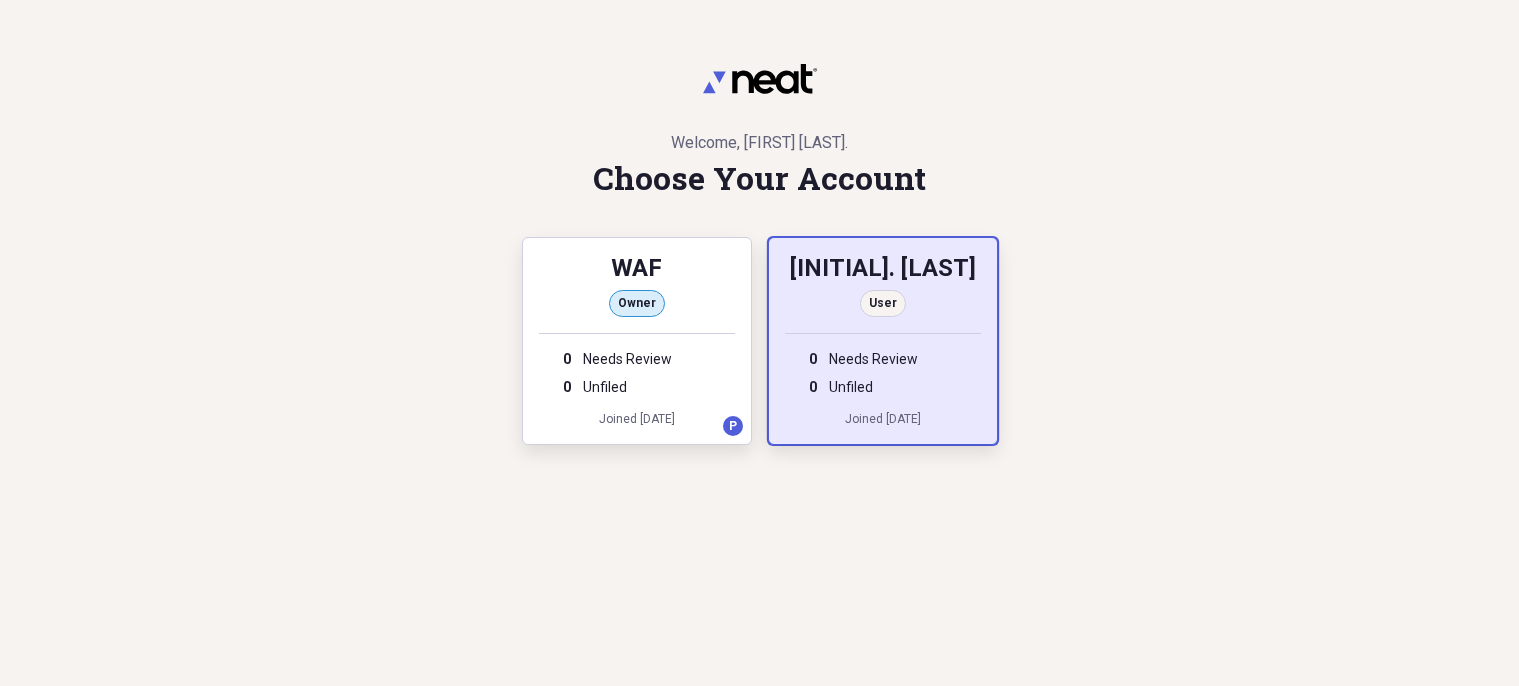 click on "[FIRST] [LAST]" at bounding box center (883, 270) 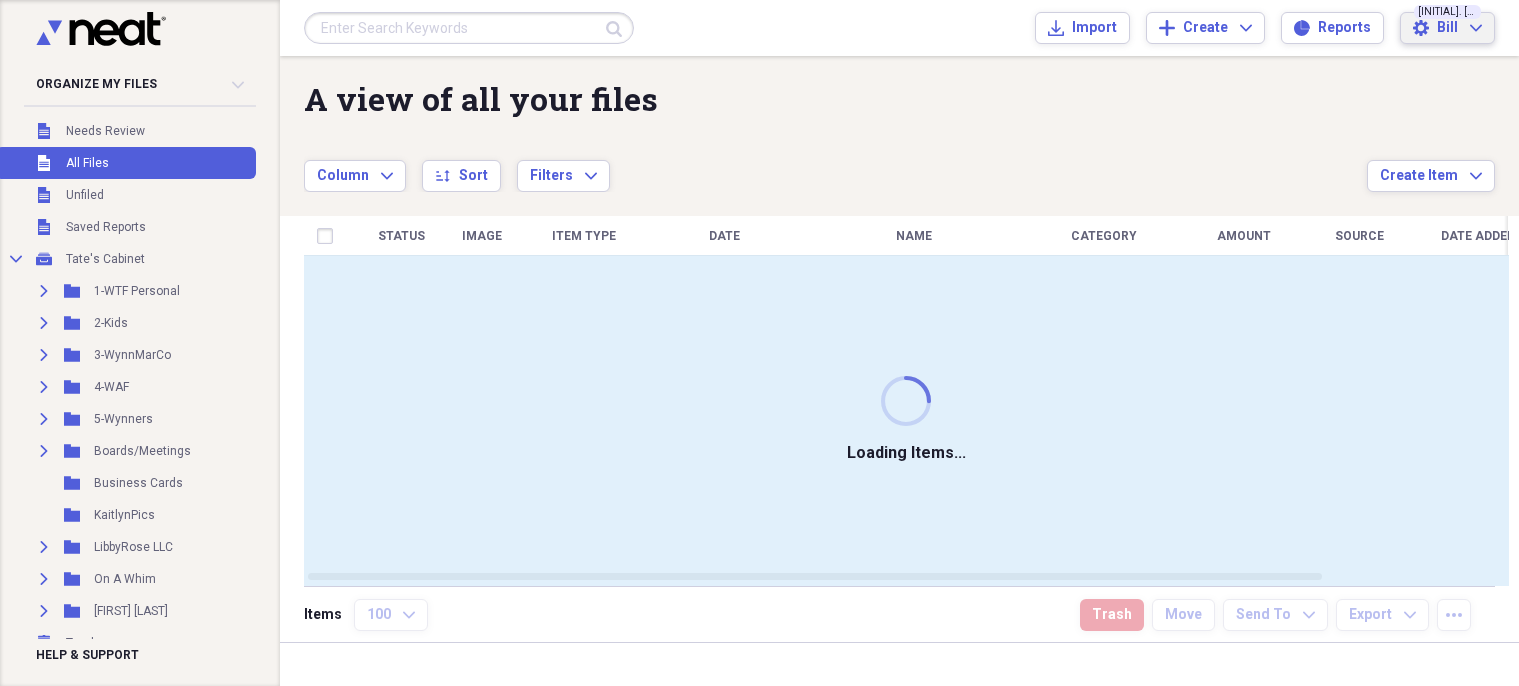 click on "Settings Bill Expand" at bounding box center (1447, 28) 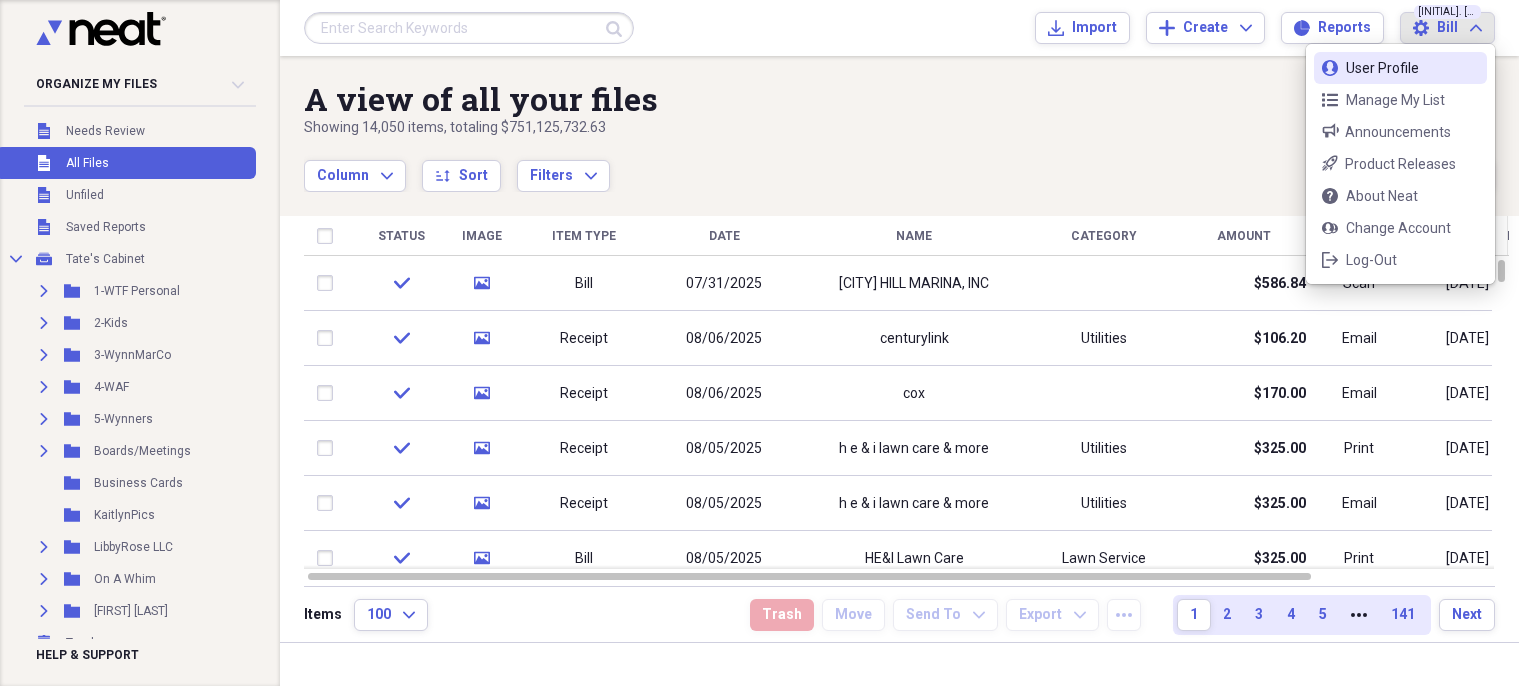 click 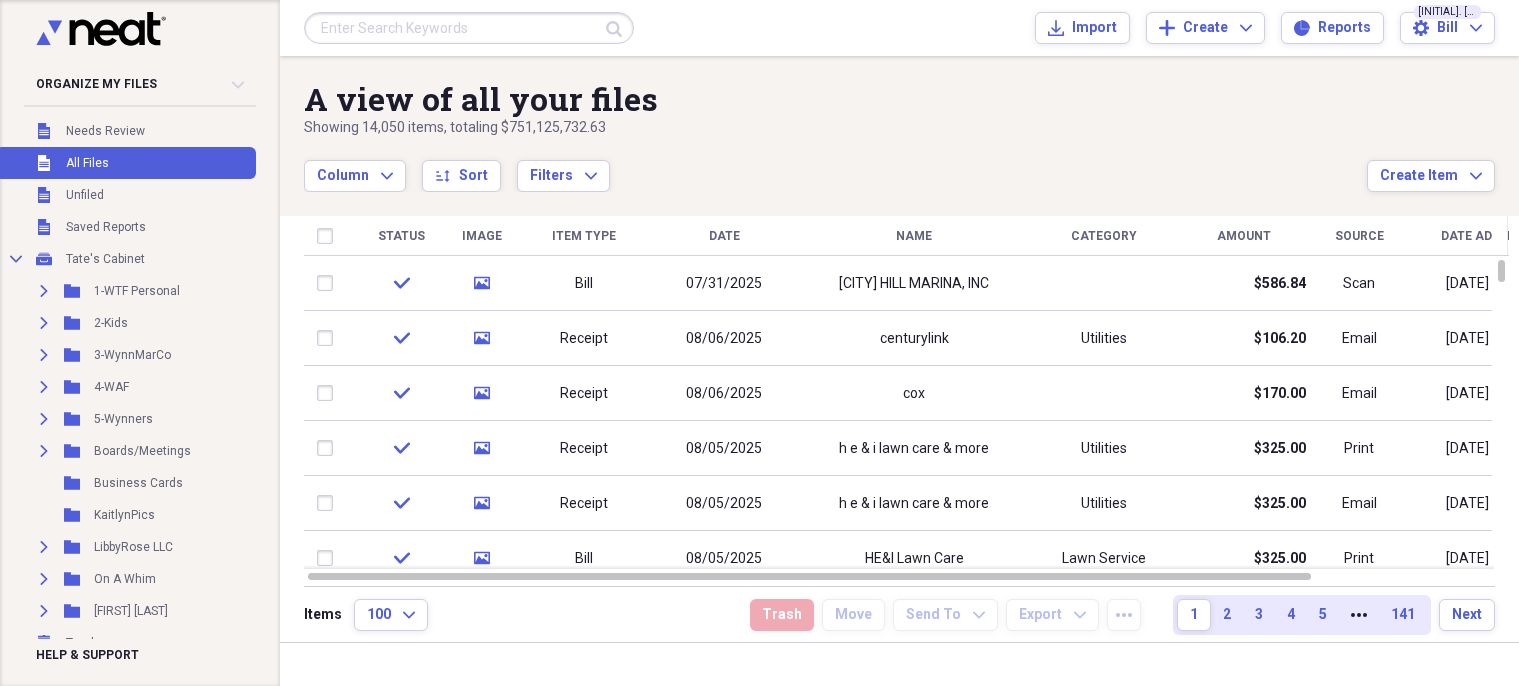 click 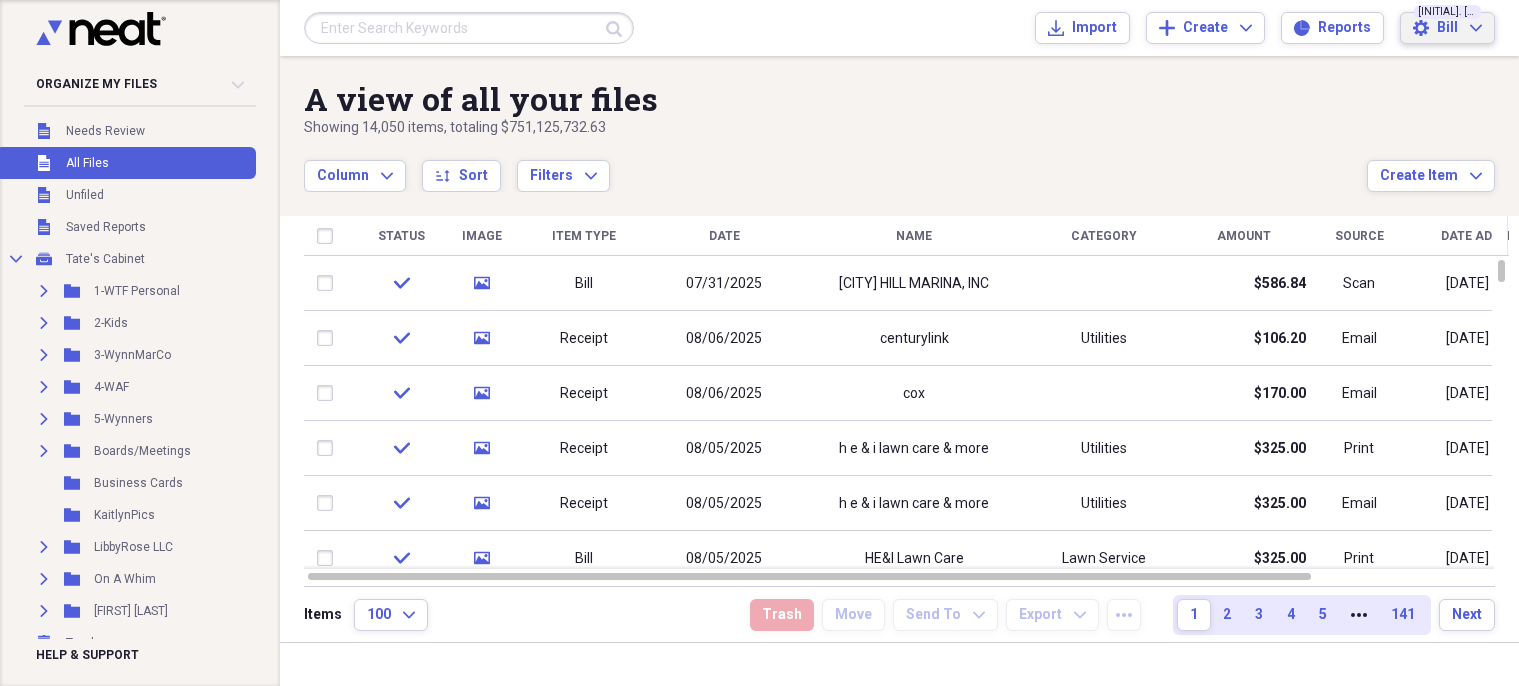 click on "Settings Bill Expand" at bounding box center [1447, 28] 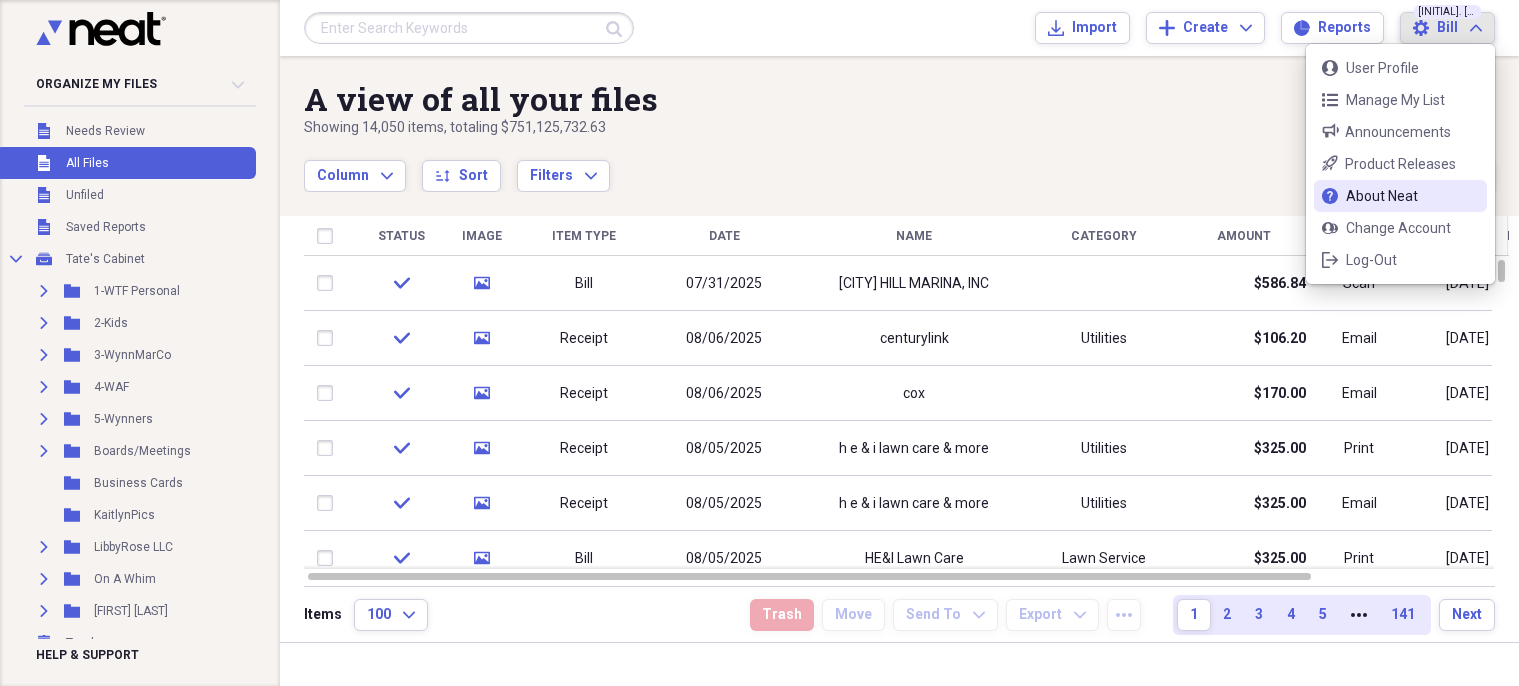 click on "About Neat" at bounding box center (1400, 196) 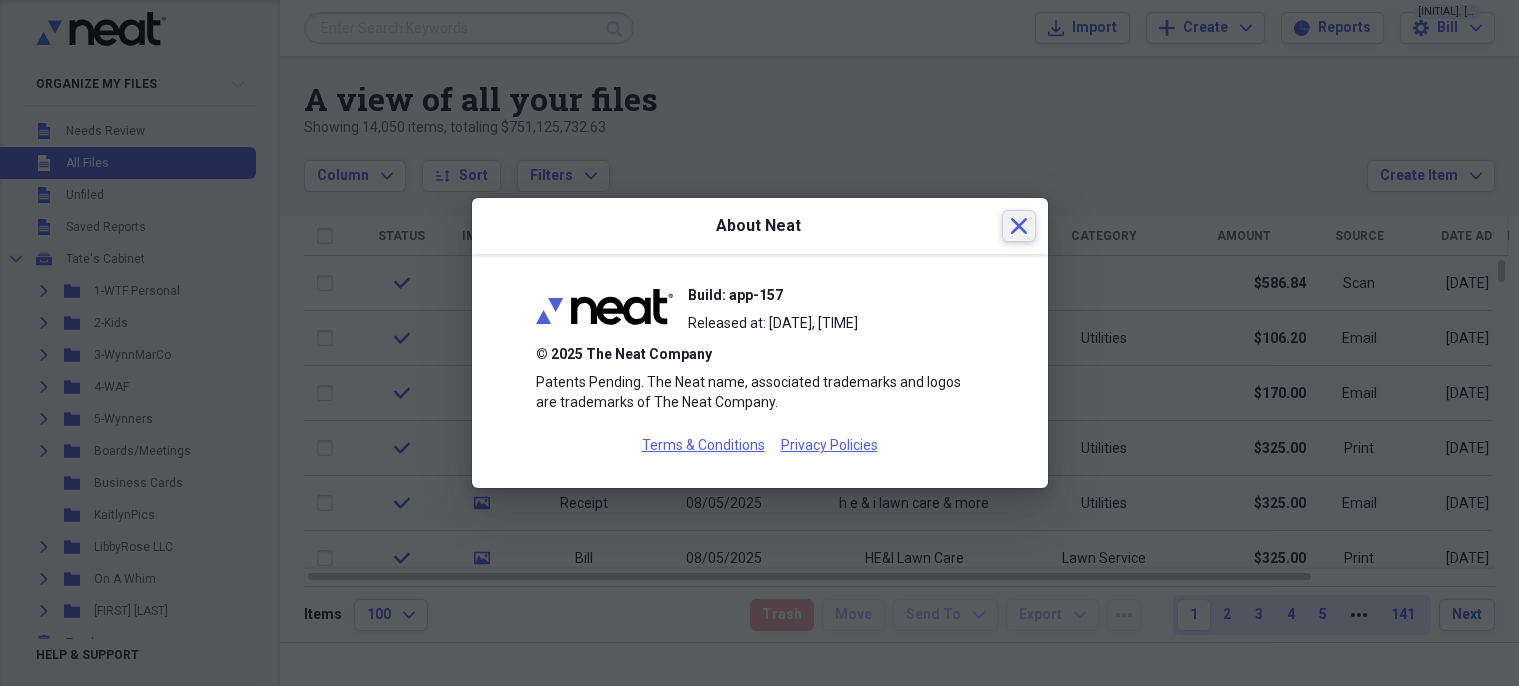 click 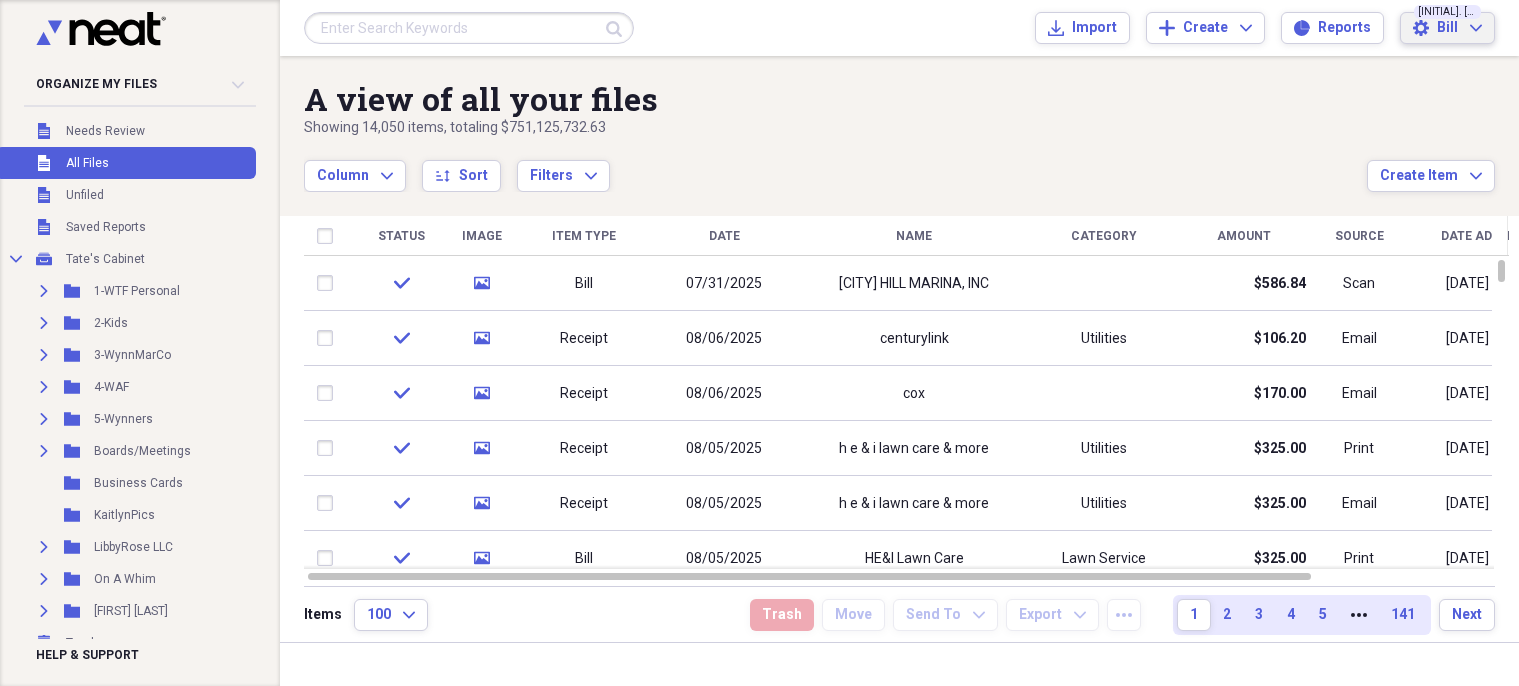 click on "Expand" 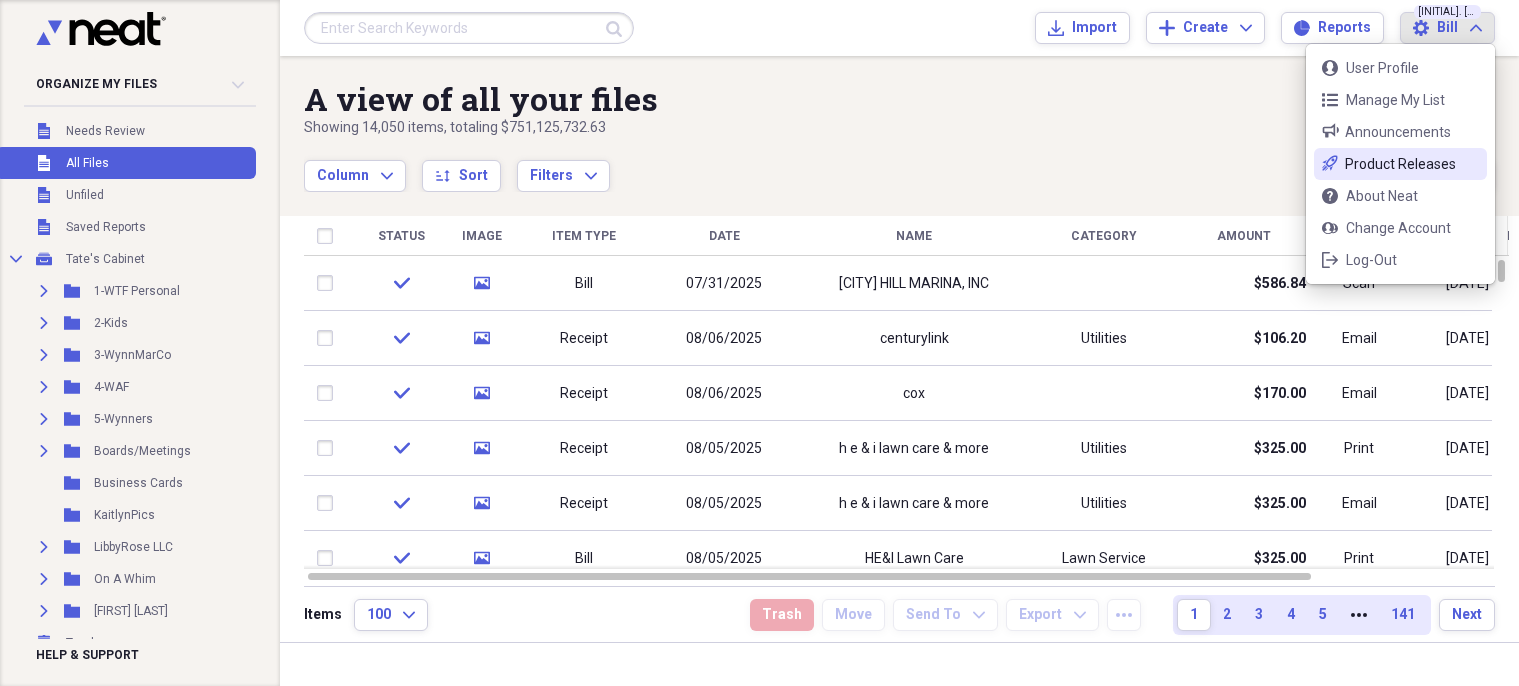 click on "Product Releases" at bounding box center [1400, 164] 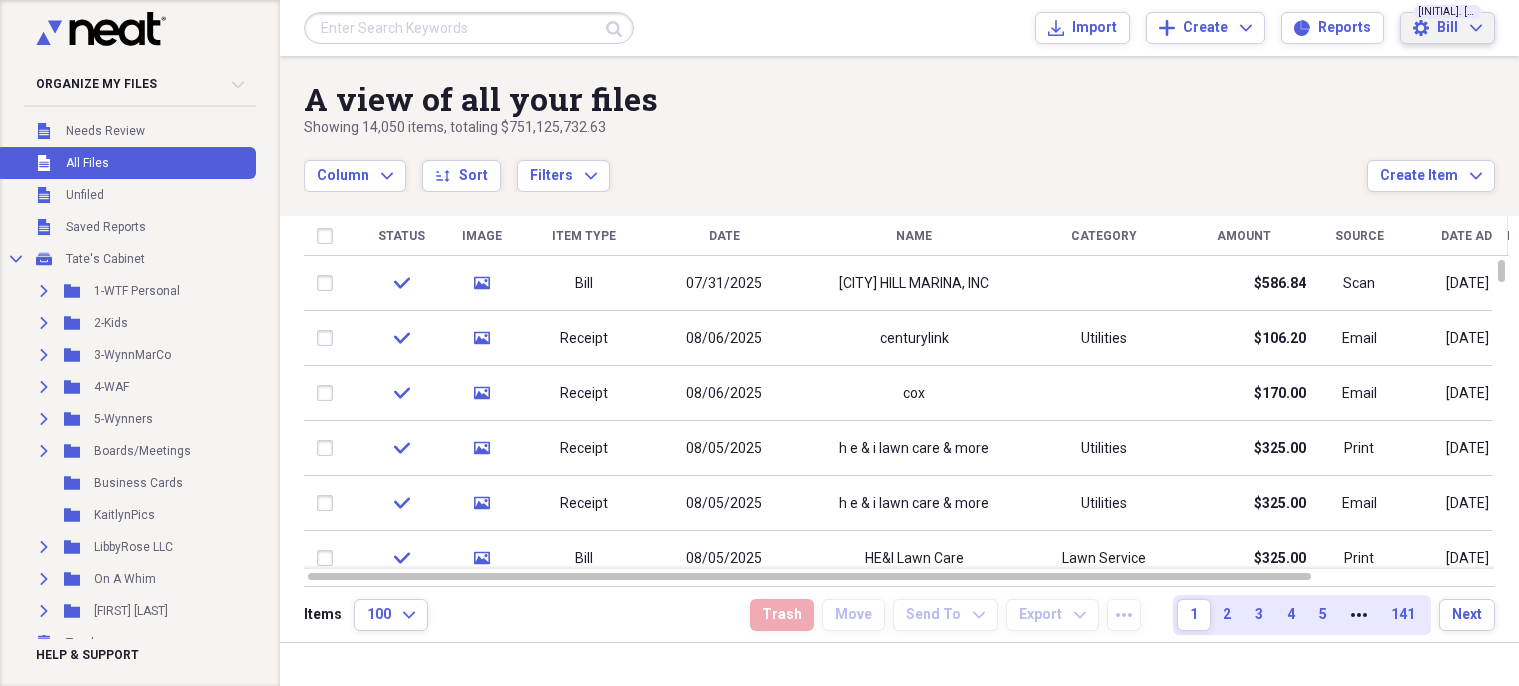 click on "Expand" 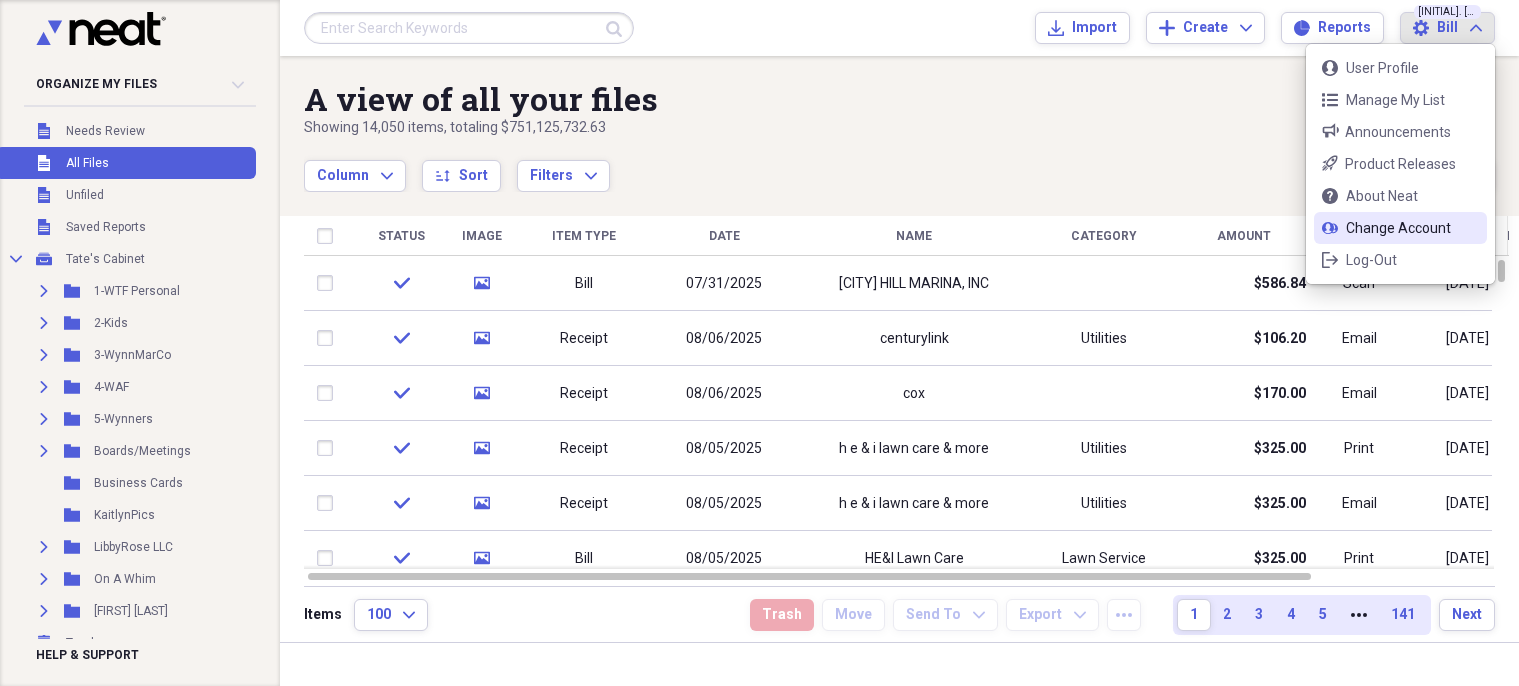 click on "Change Account" at bounding box center (1400, 228) 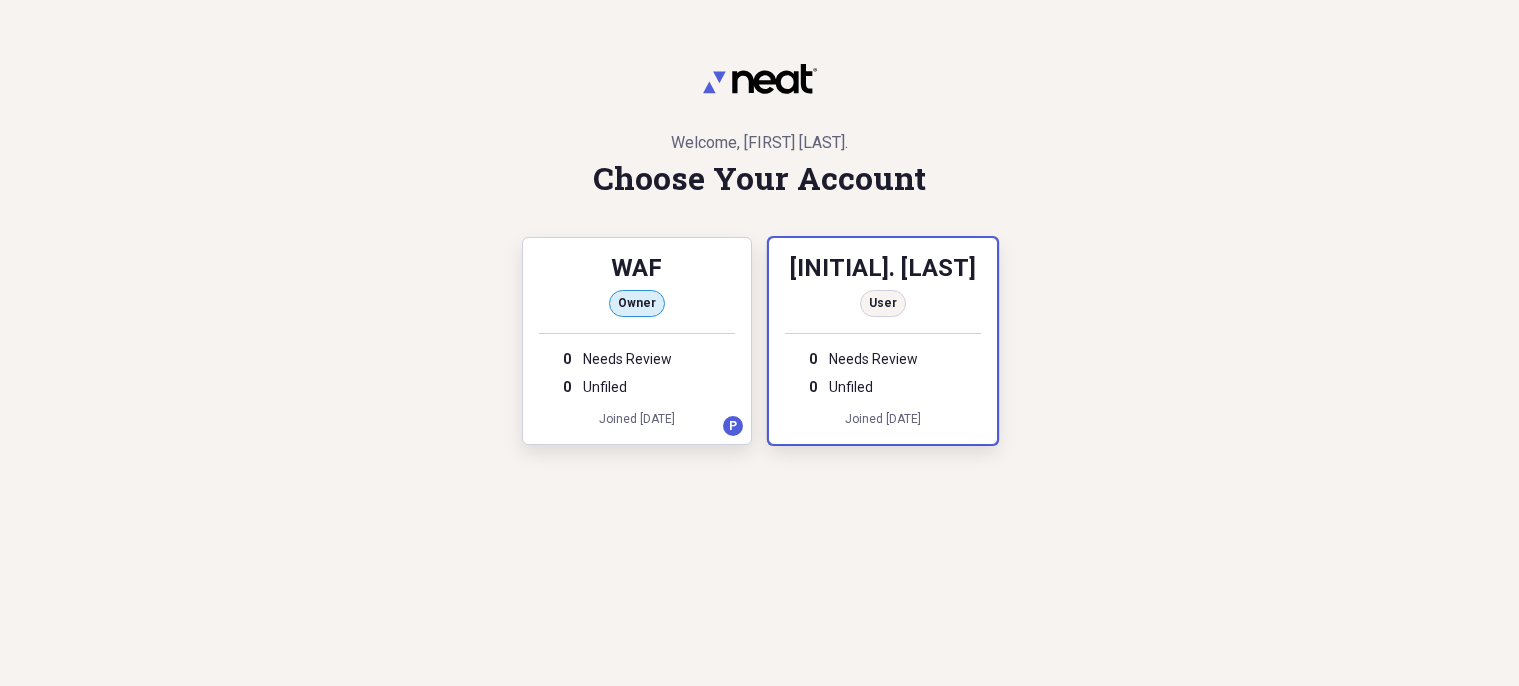 type 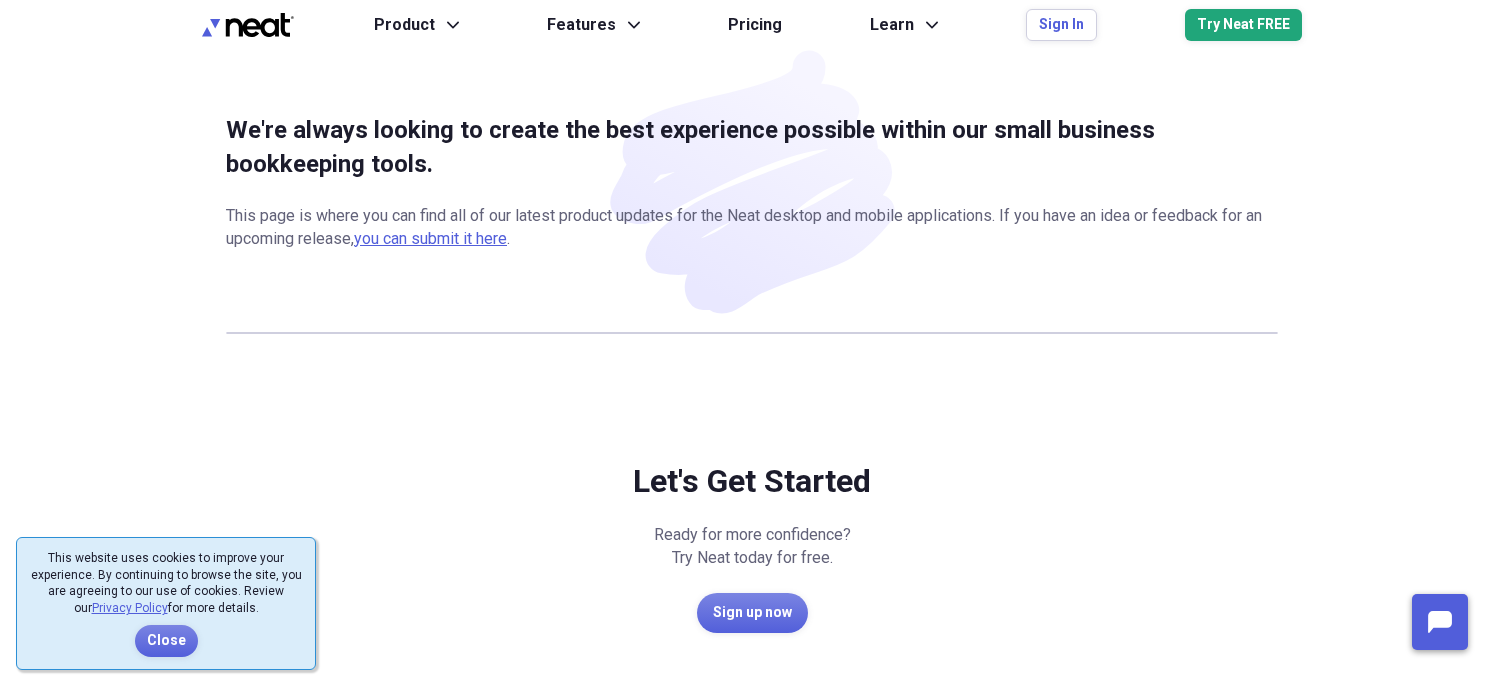 scroll, scrollTop: 0, scrollLeft: 0, axis: both 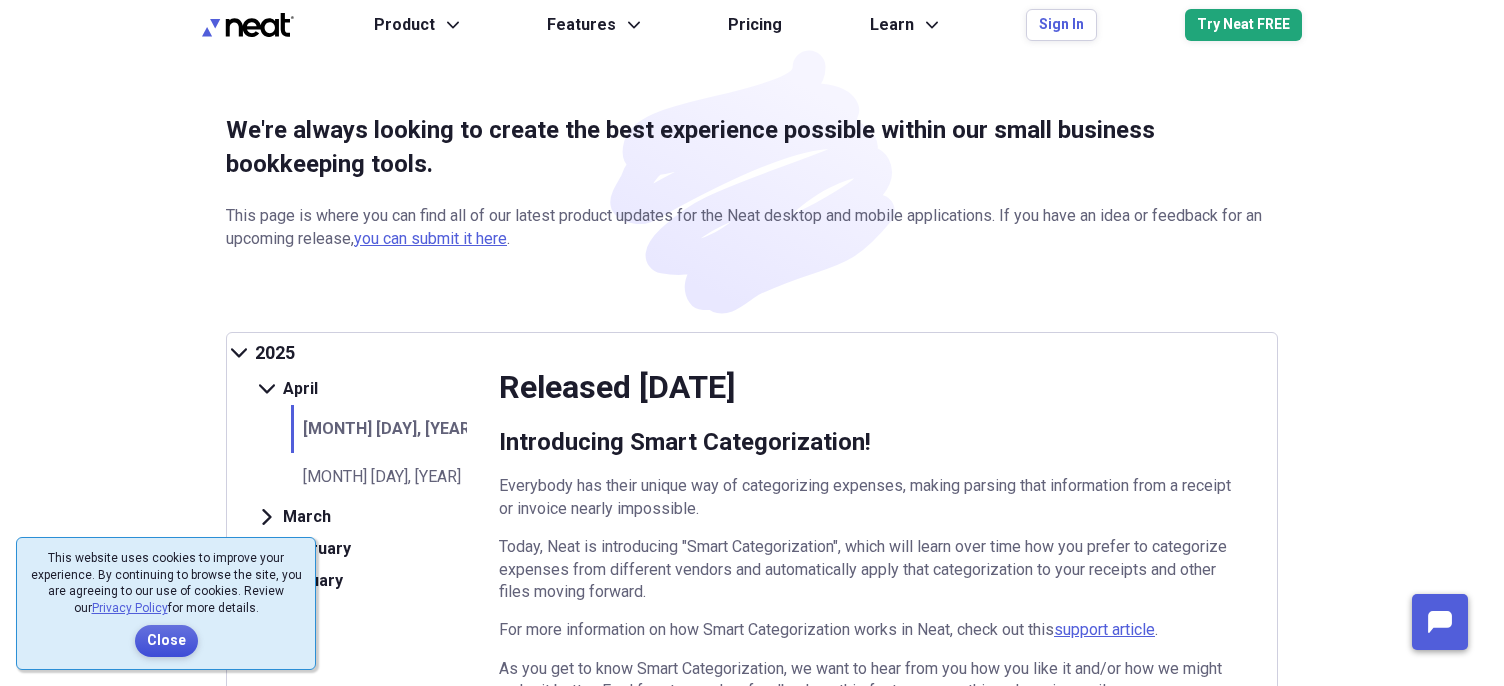 click on "Close" at bounding box center [166, 641] 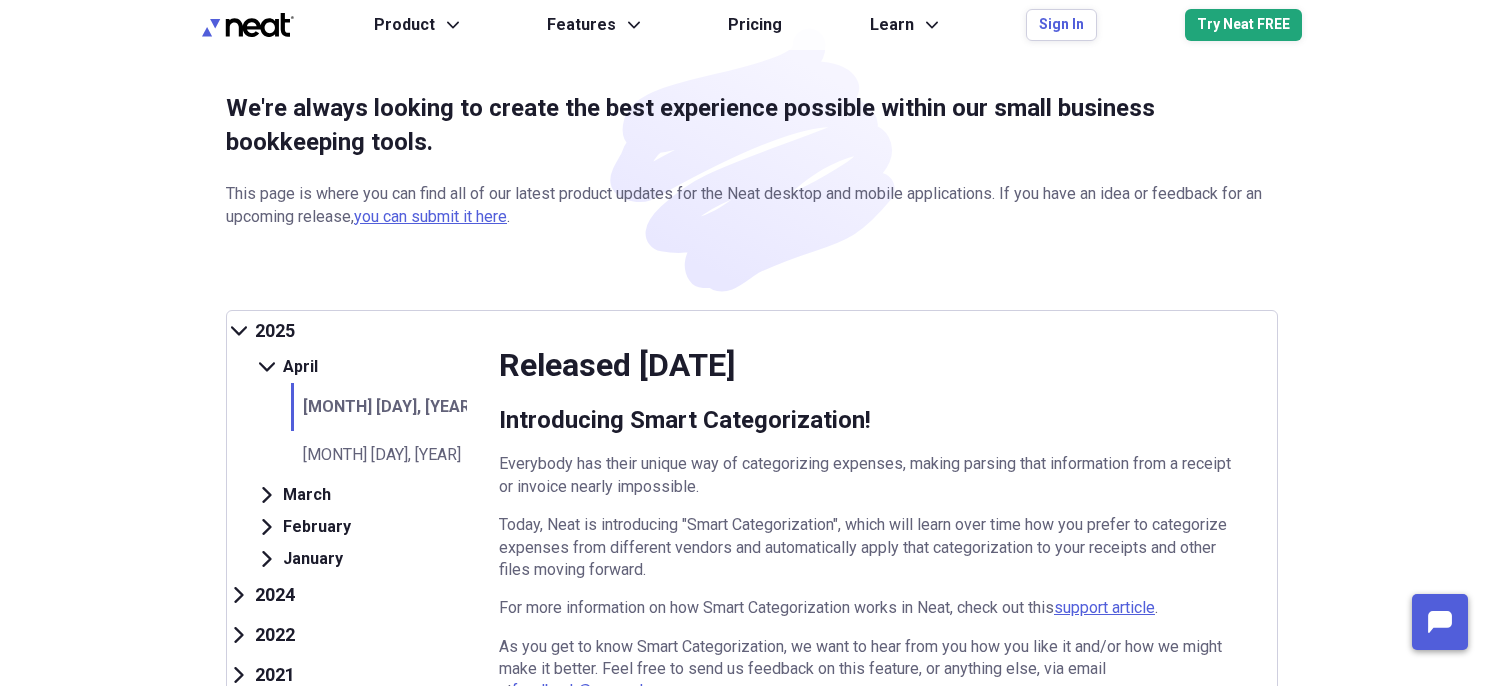 scroll, scrollTop: 0, scrollLeft: 0, axis: both 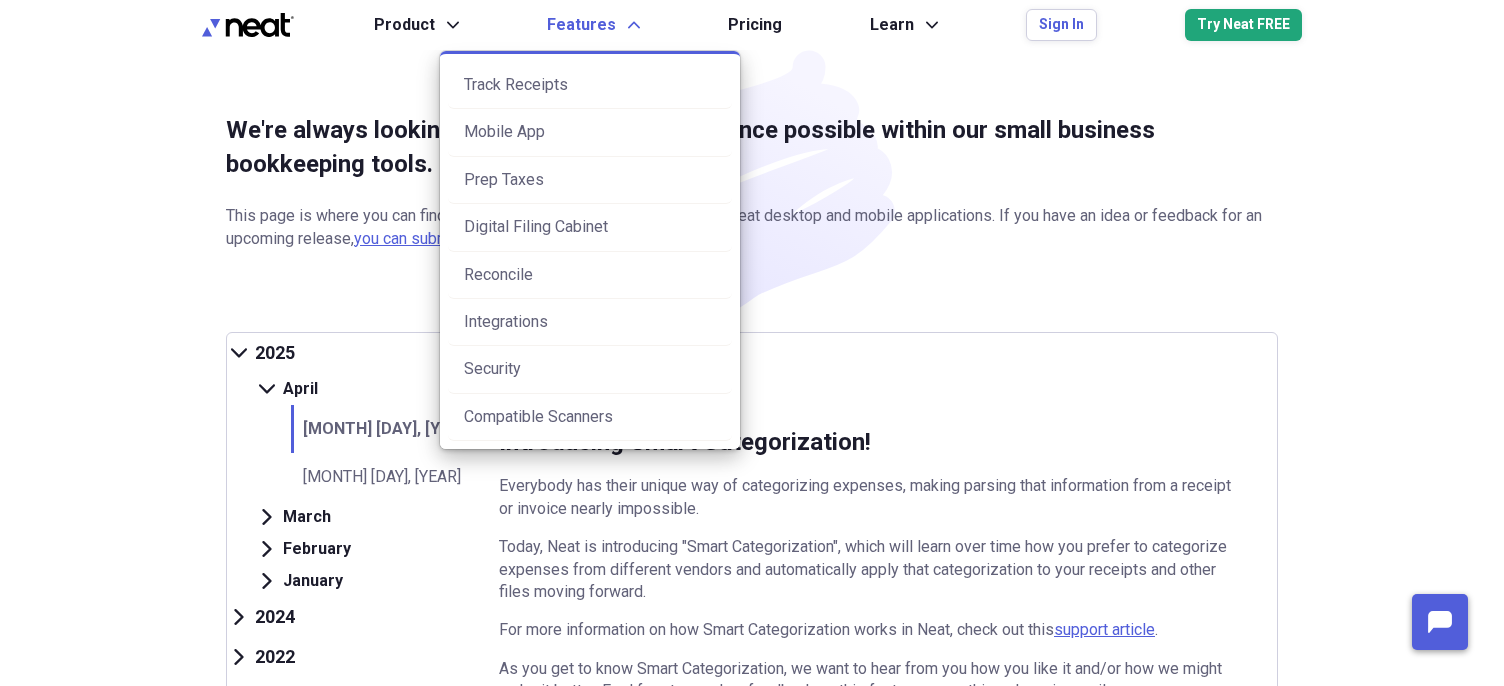 click on "Features Expand" at bounding box center (593, 25) 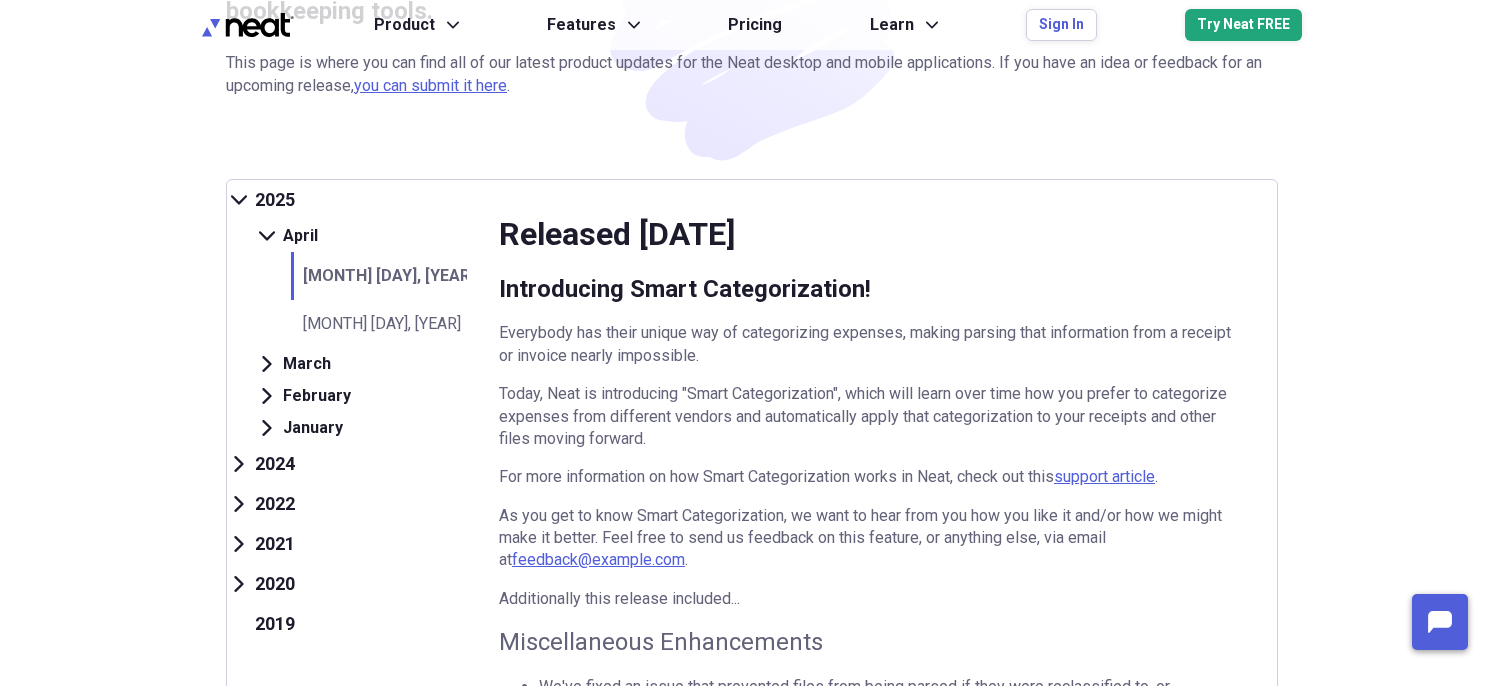 scroll, scrollTop: 0, scrollLeft: 0, axis: both 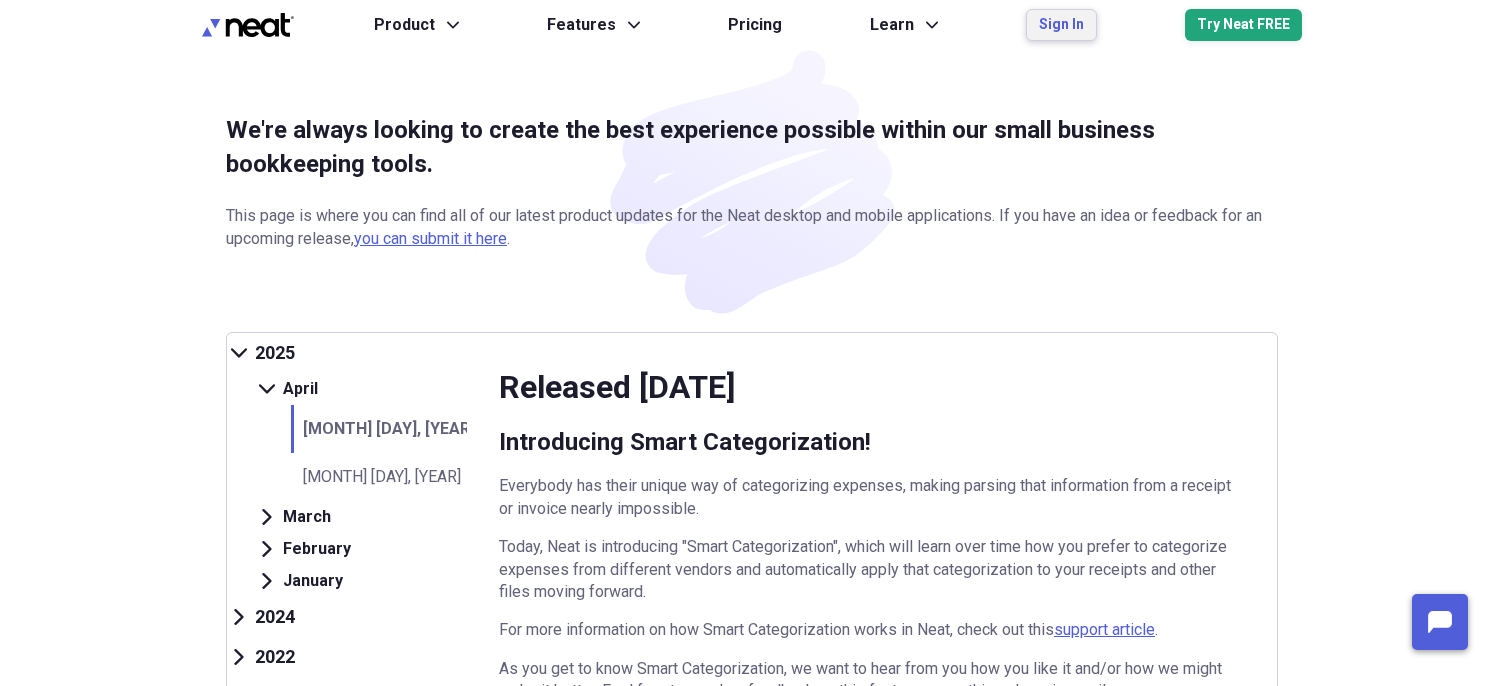 click on "Sign In" at bounding box center [1061, 25] 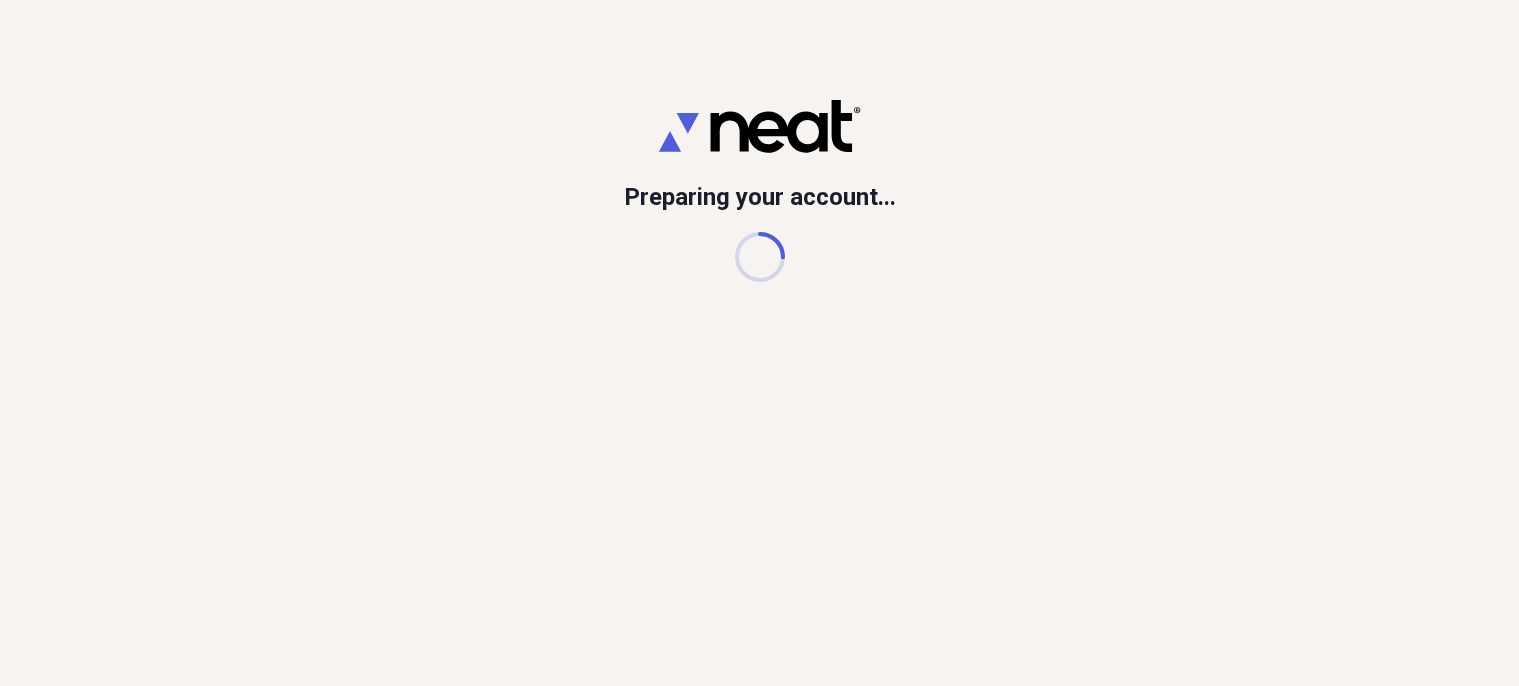 scroll, scrollTop: 0, scrollLeft: 0, axis: both 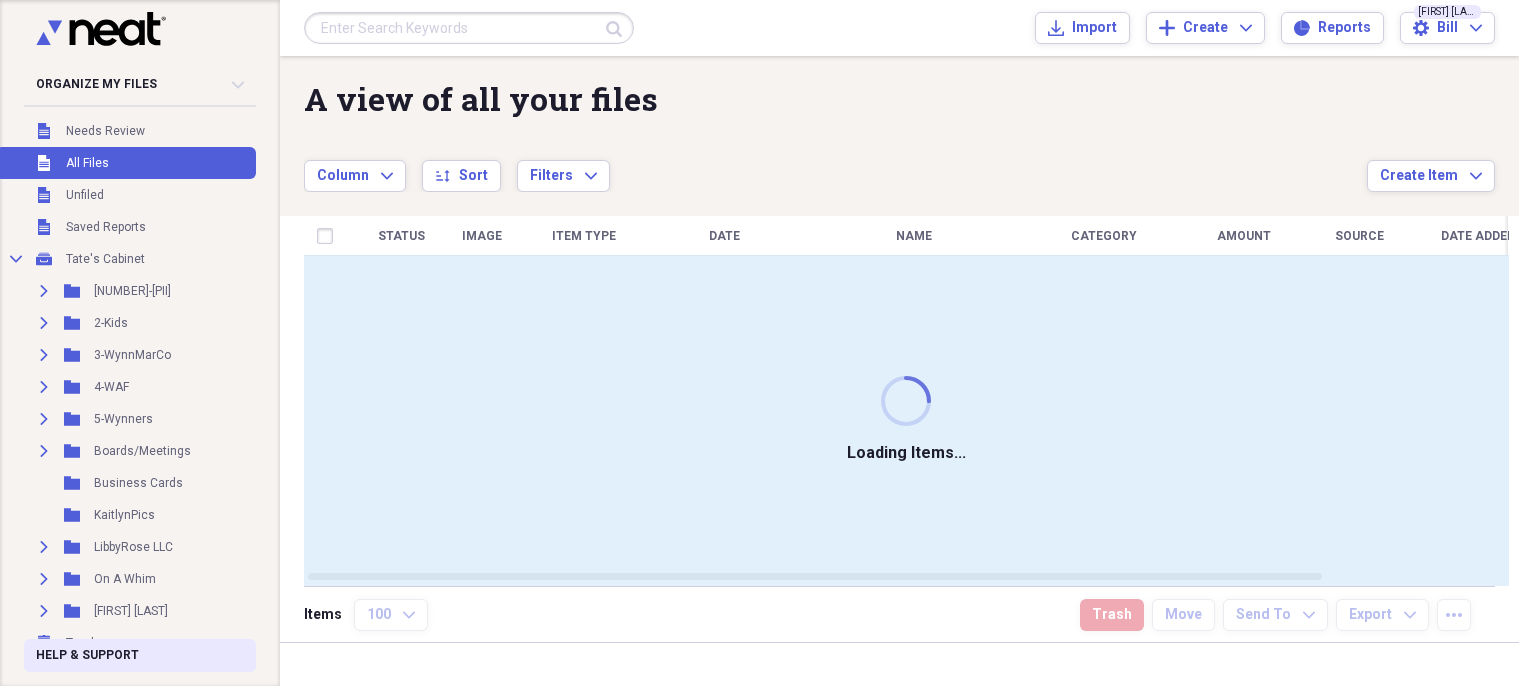 click on "Help & Support" at bounding box center [87, 655] 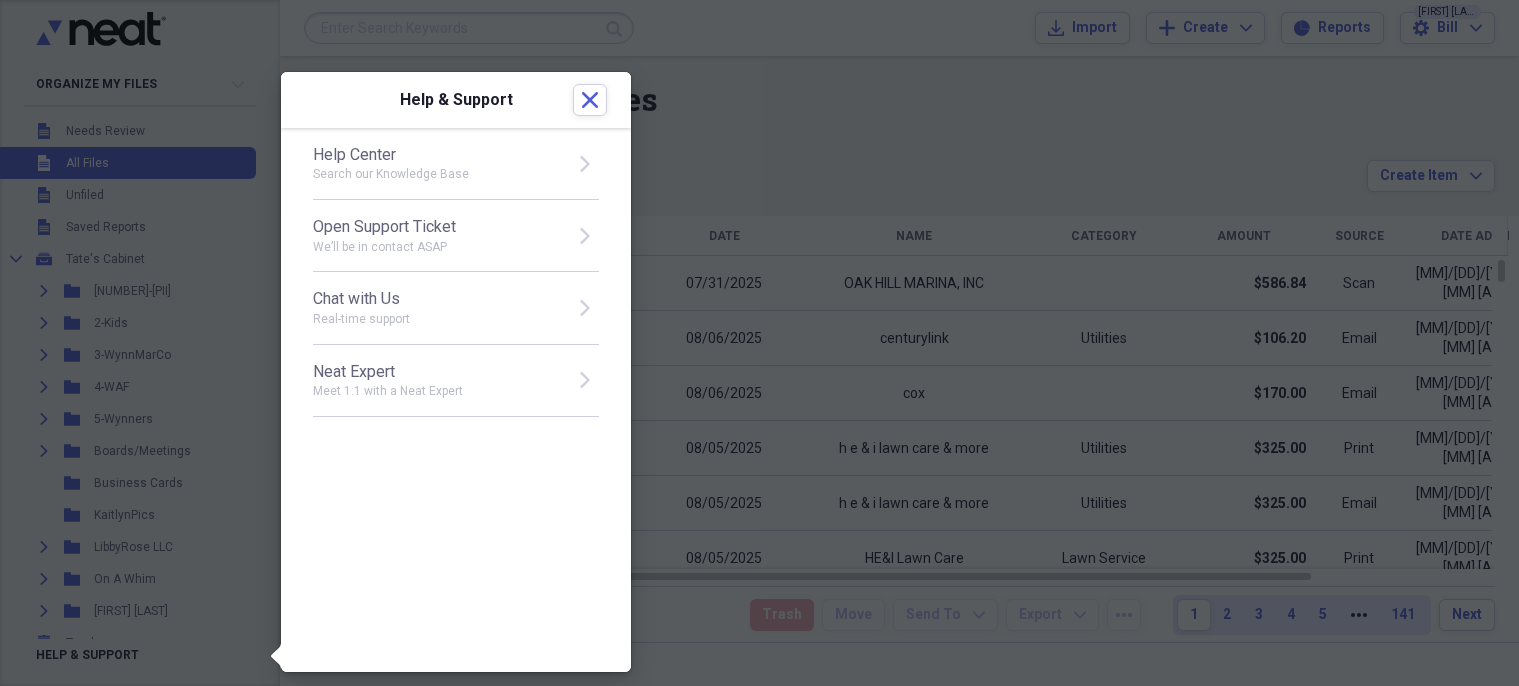 click on "Help Center" at bounding box center [437, 155] 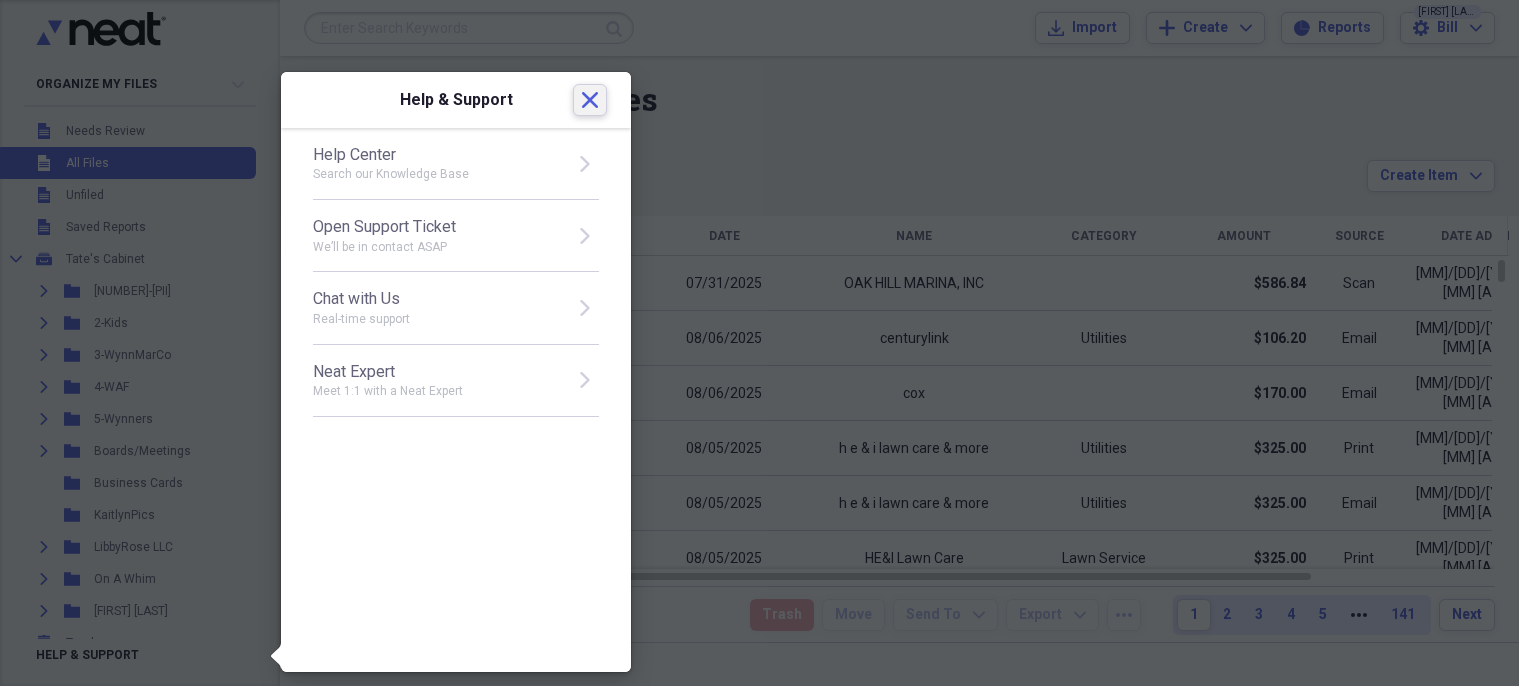 click on "Close" 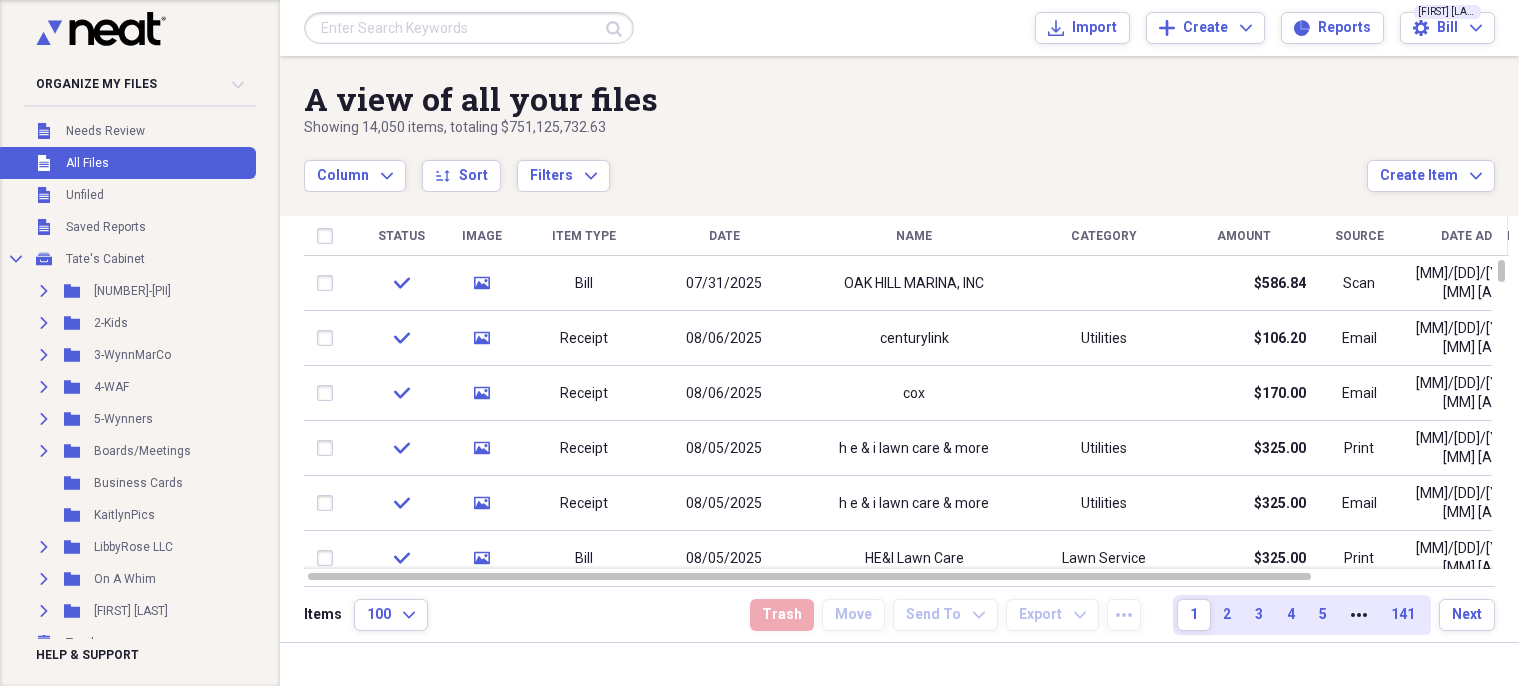 click on "Unfiled Needs Review" at bounding box center [126, 131] 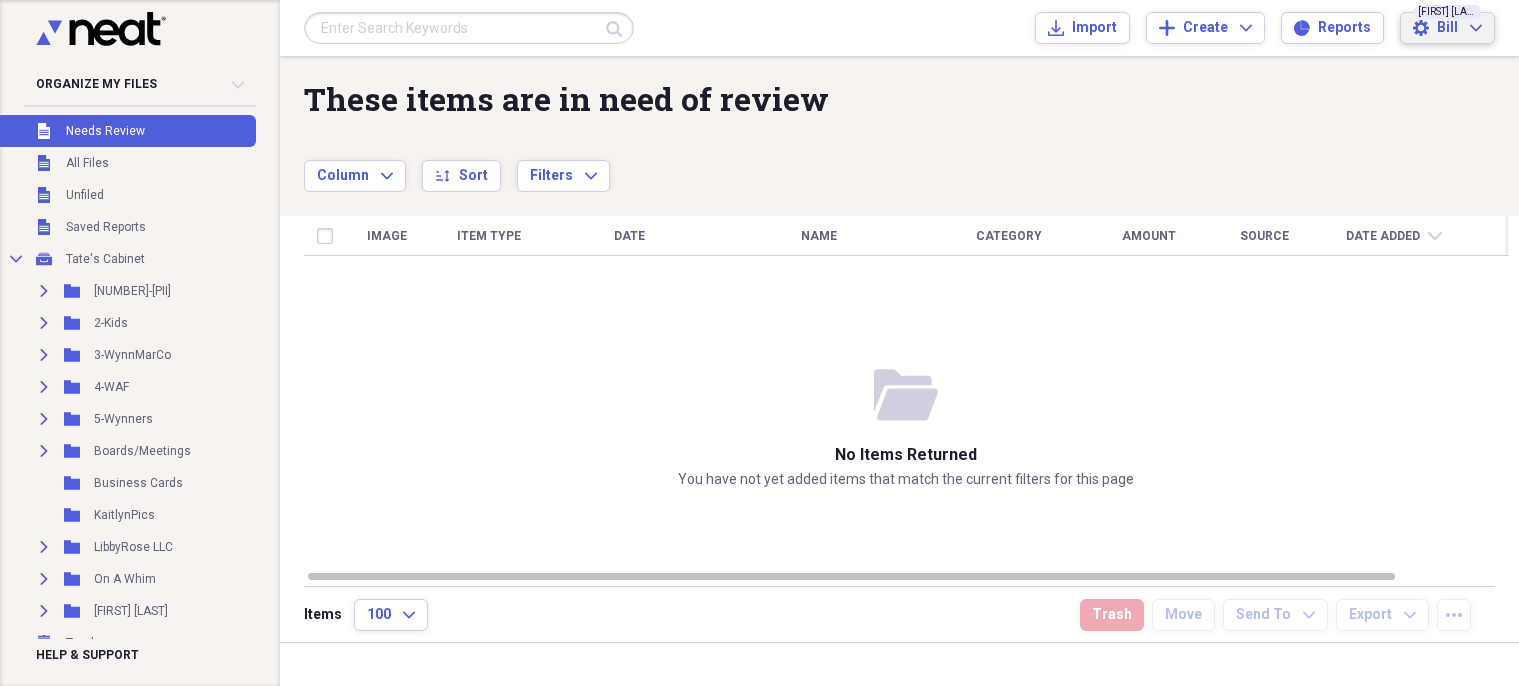 click on "Settings Bill Expand" at bounding box center (1447, 28) 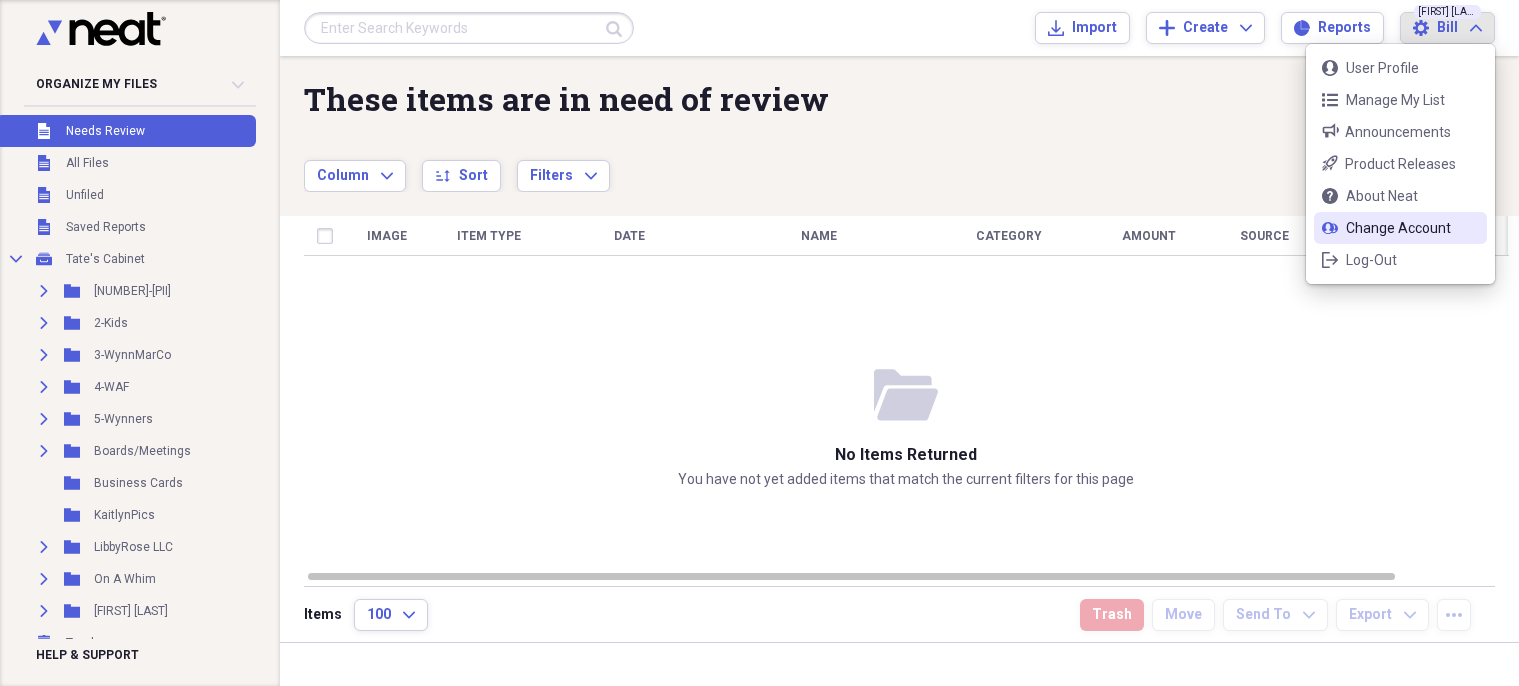 click on "change-account Change Account" at bounding box center [1400, 228] 